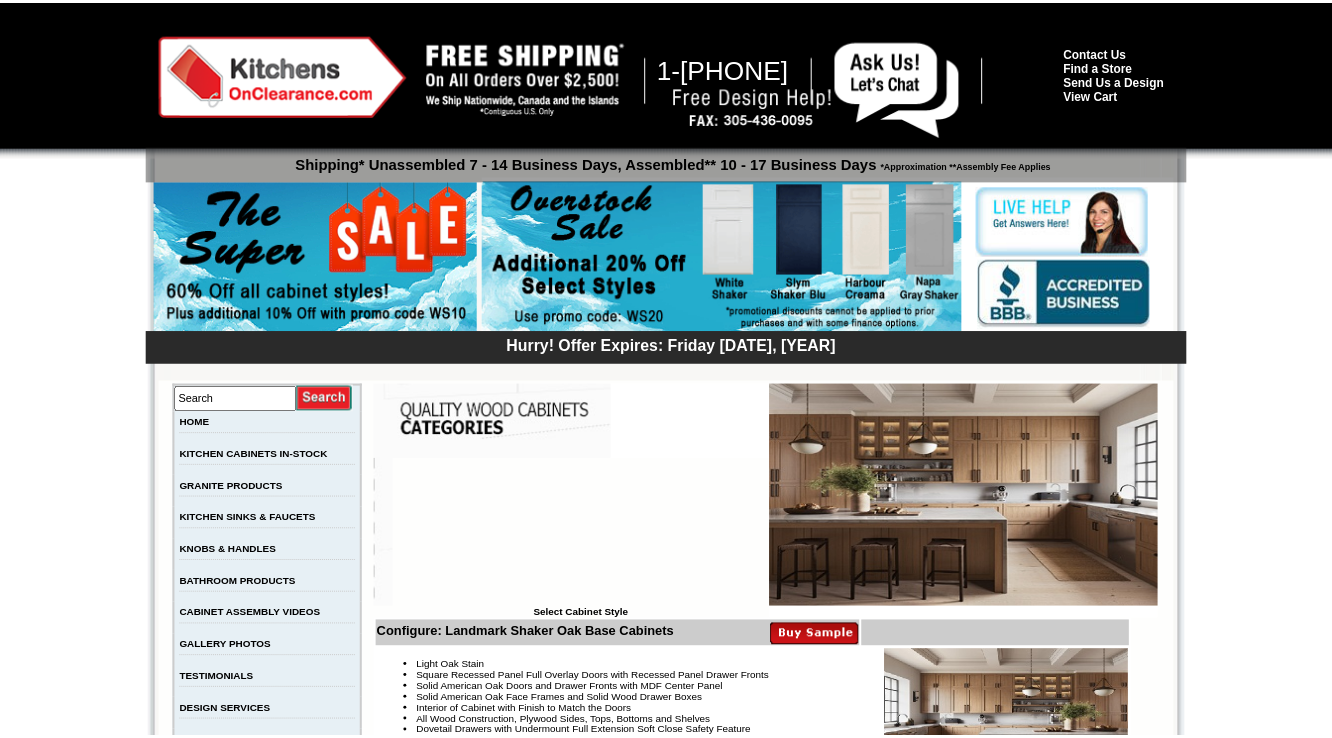 scroll, scrollTop: 0, scrollLeft: 0, axis: both 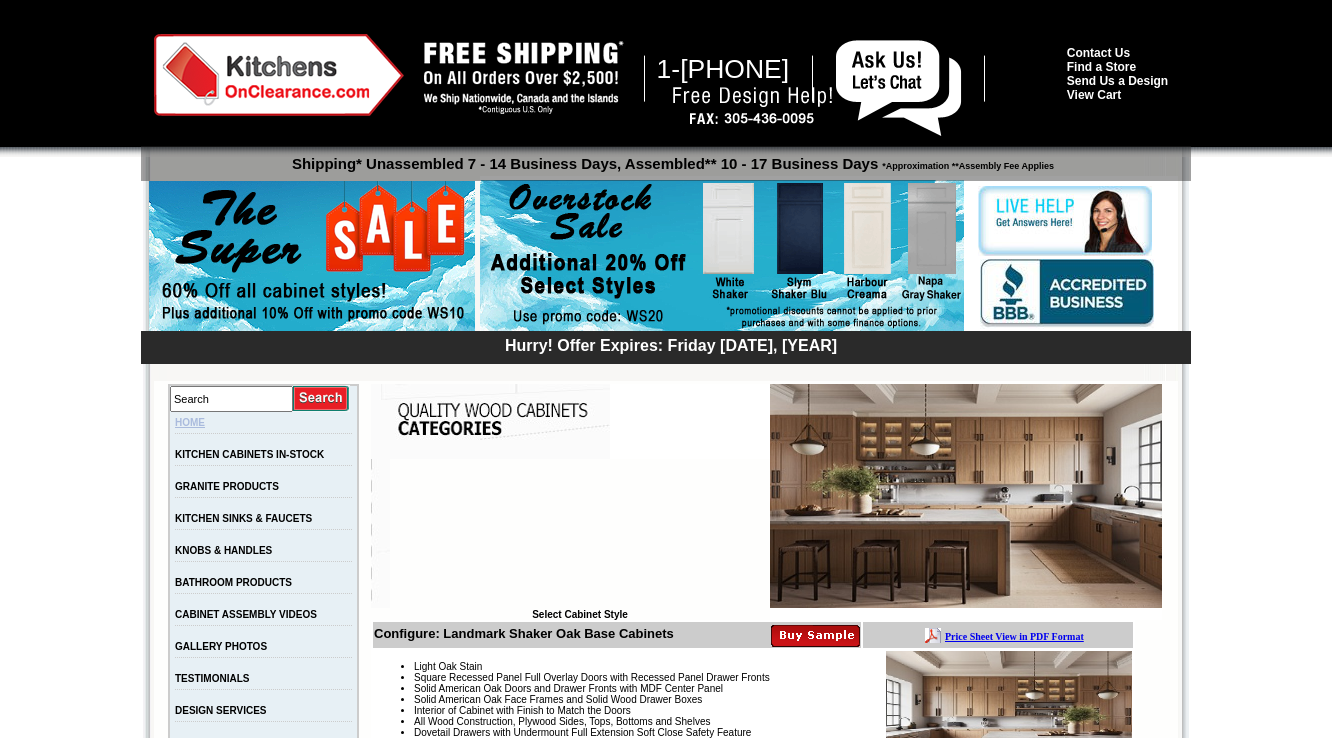 click on "HOME" at bounding box center (190, 422) 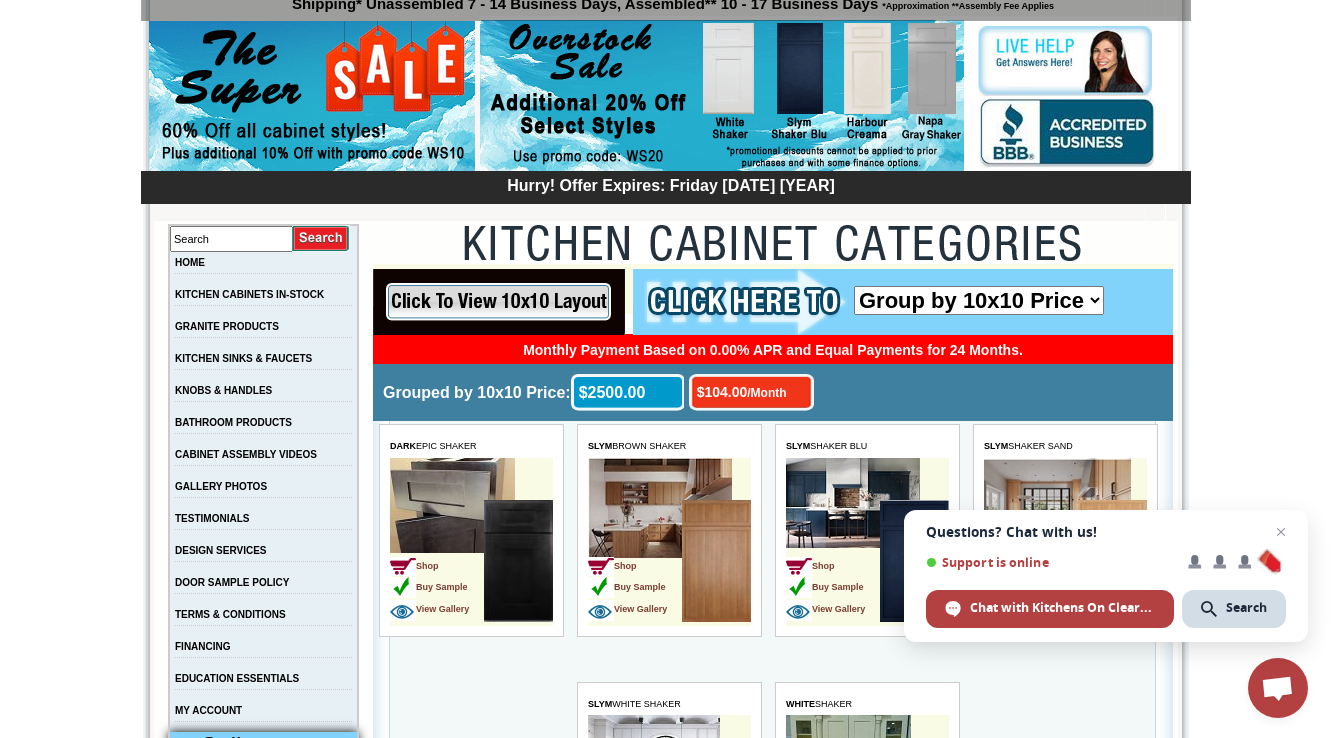 scroll, scrollTop: 0, scrollLeft: 0, axis: both 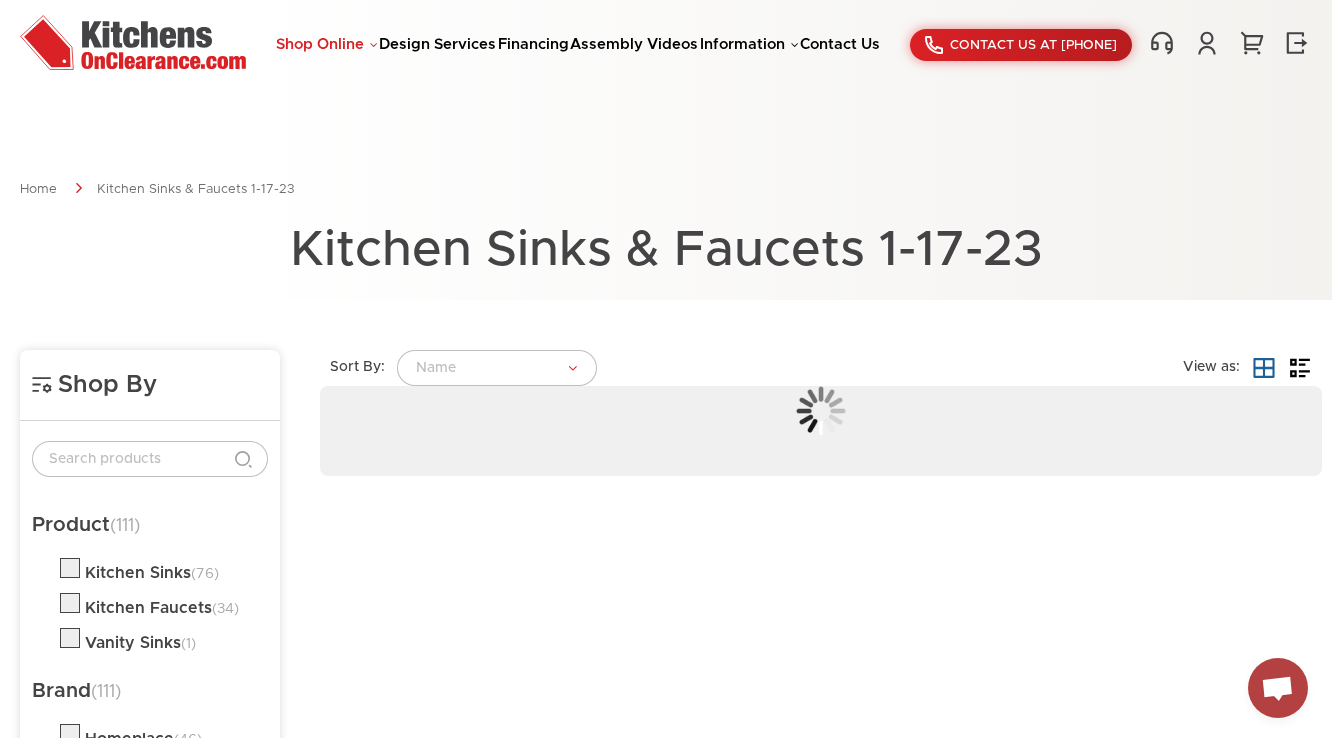 click on "Shop Online" at bounding box center [327, 44] 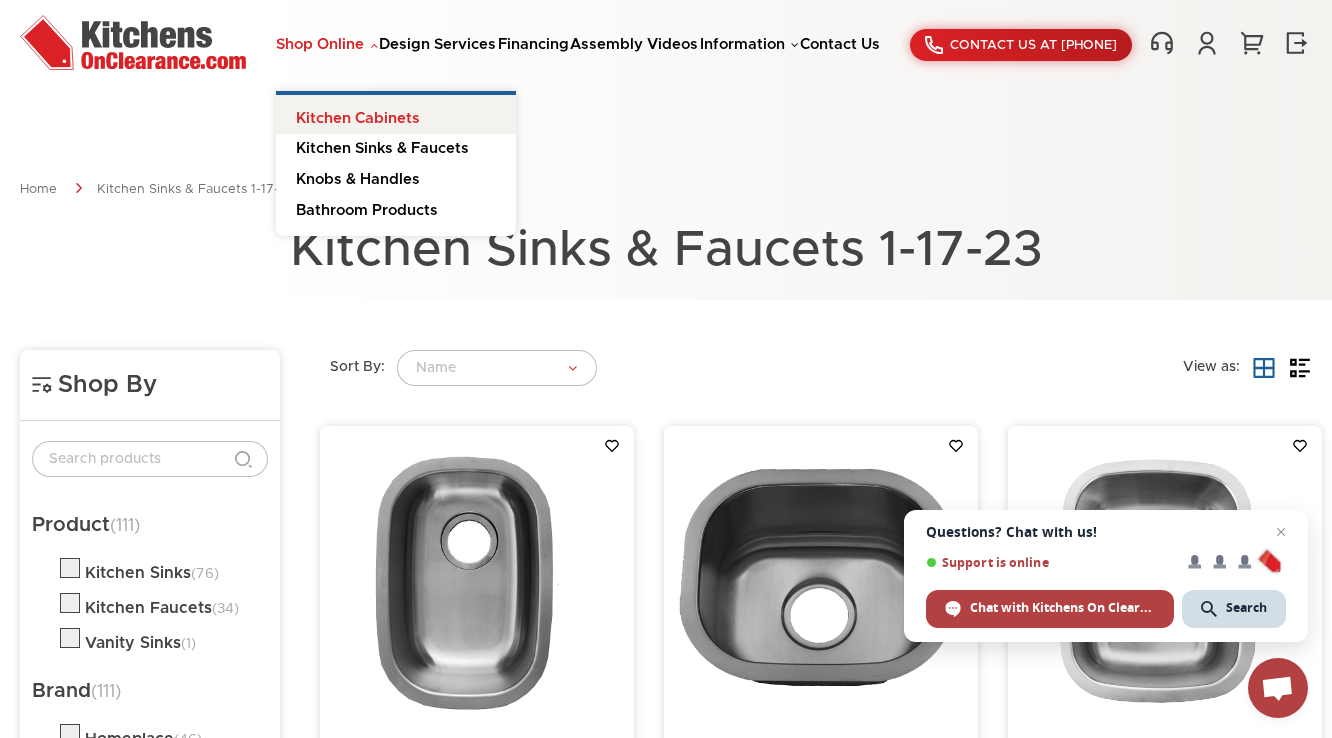 click on "Kitchen Cabinets" at bounding box center [396, 115] 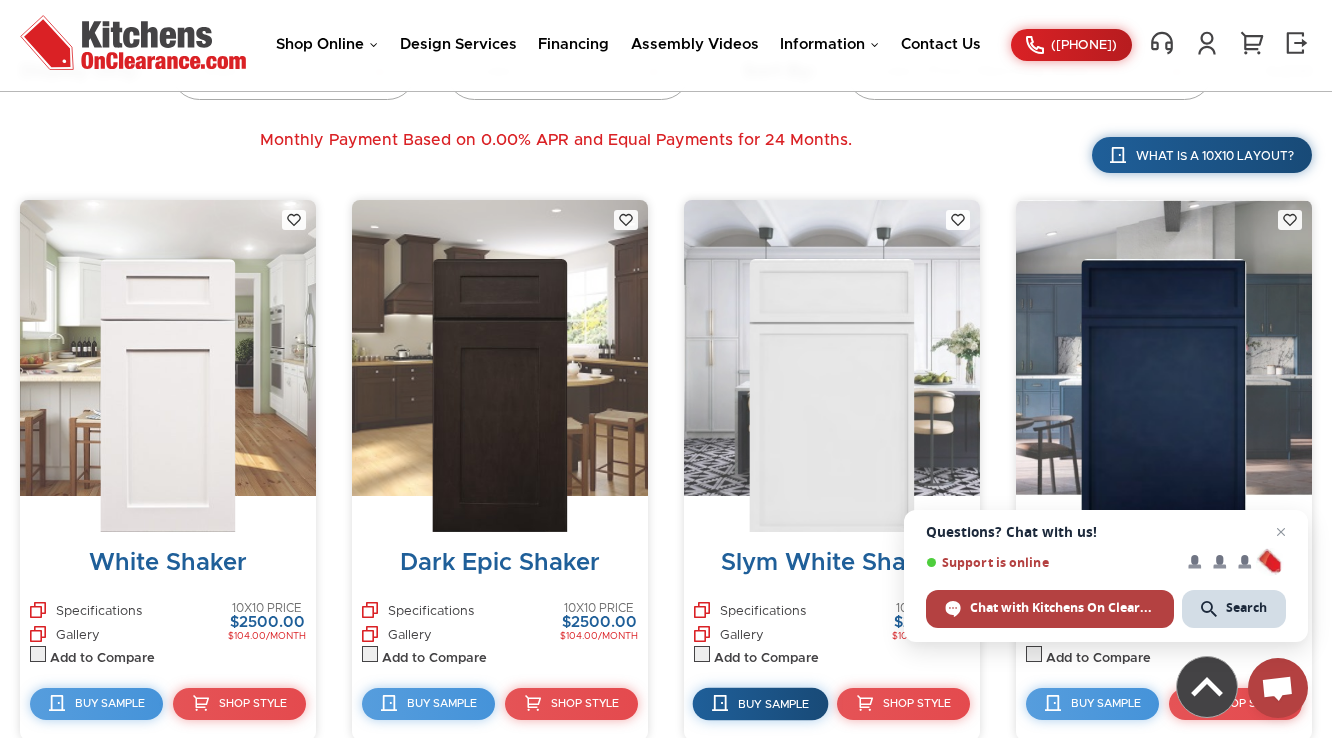 scroll, scrollTop: 880, scrollLeft: 0, axis: vertical 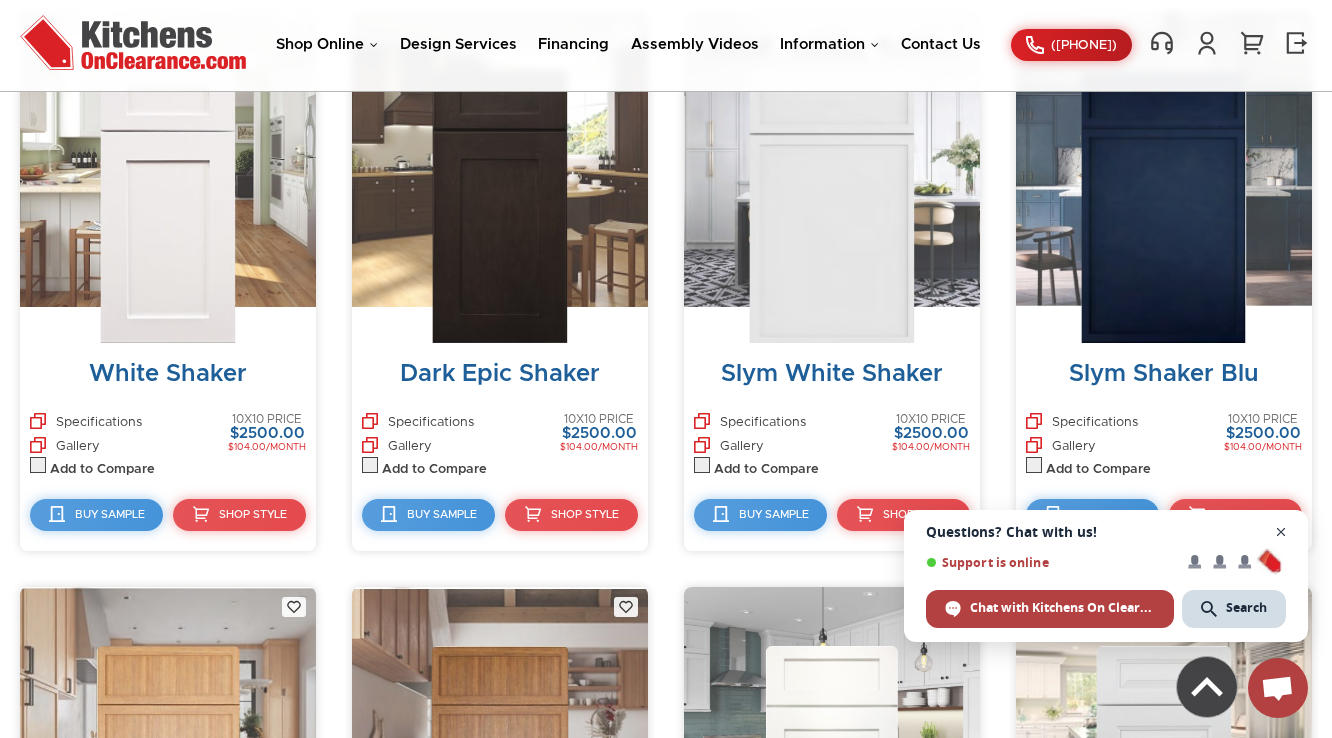 click at bounding box center [1281, 532] 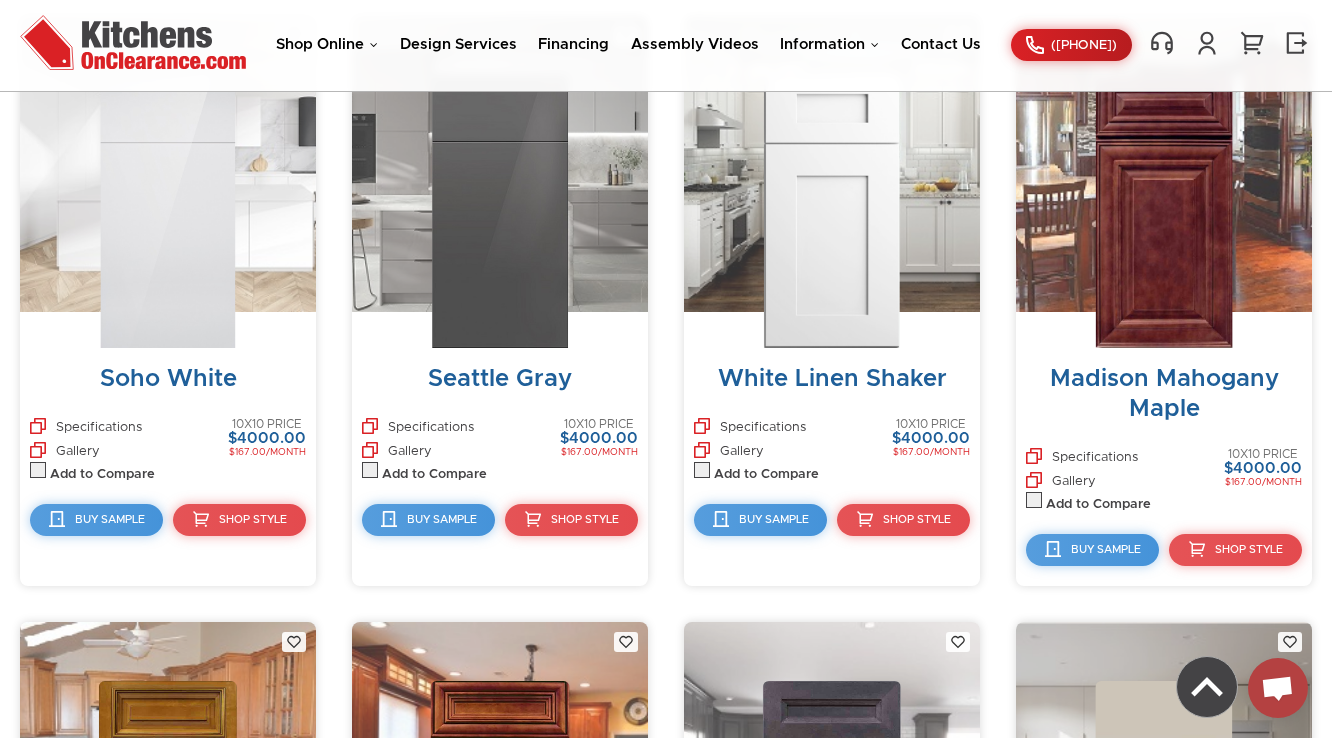 scroll, scrollTop: 6127, scrollLeft: 0, axis: vertical 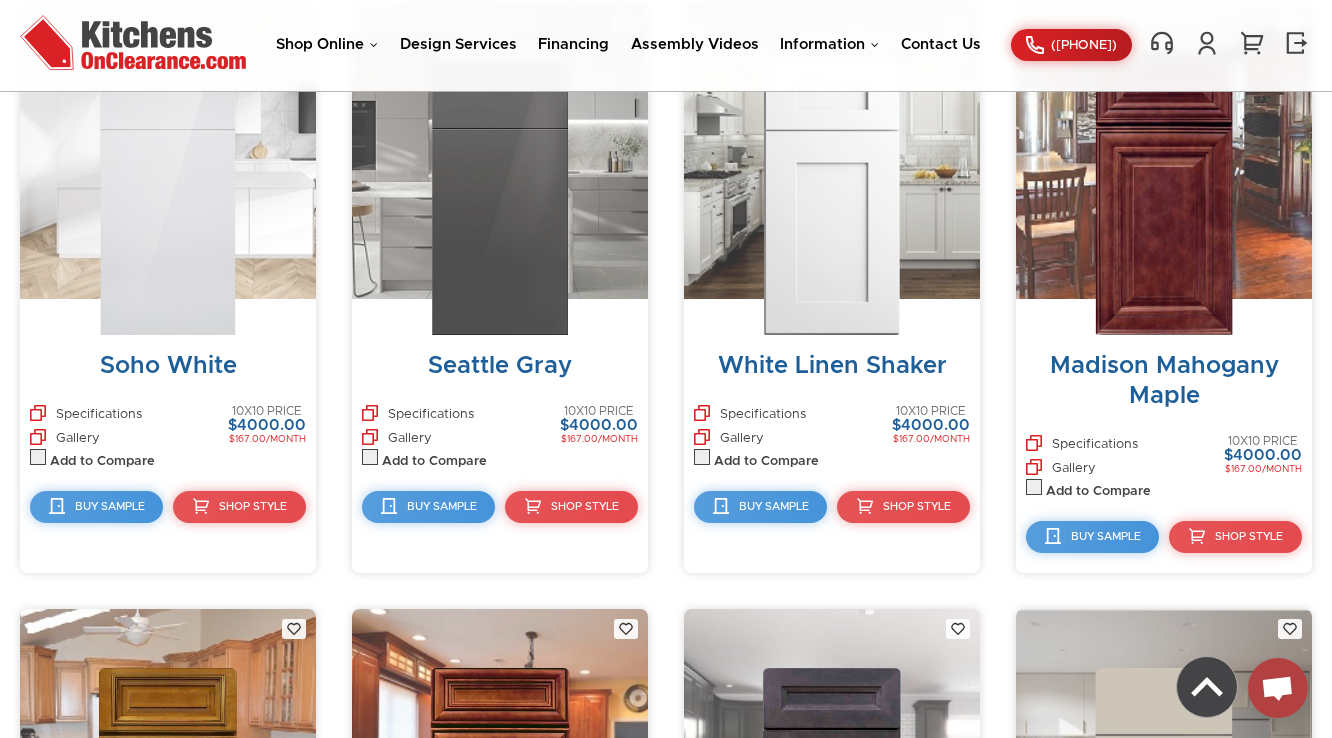 click at bounding box center (832, 198) 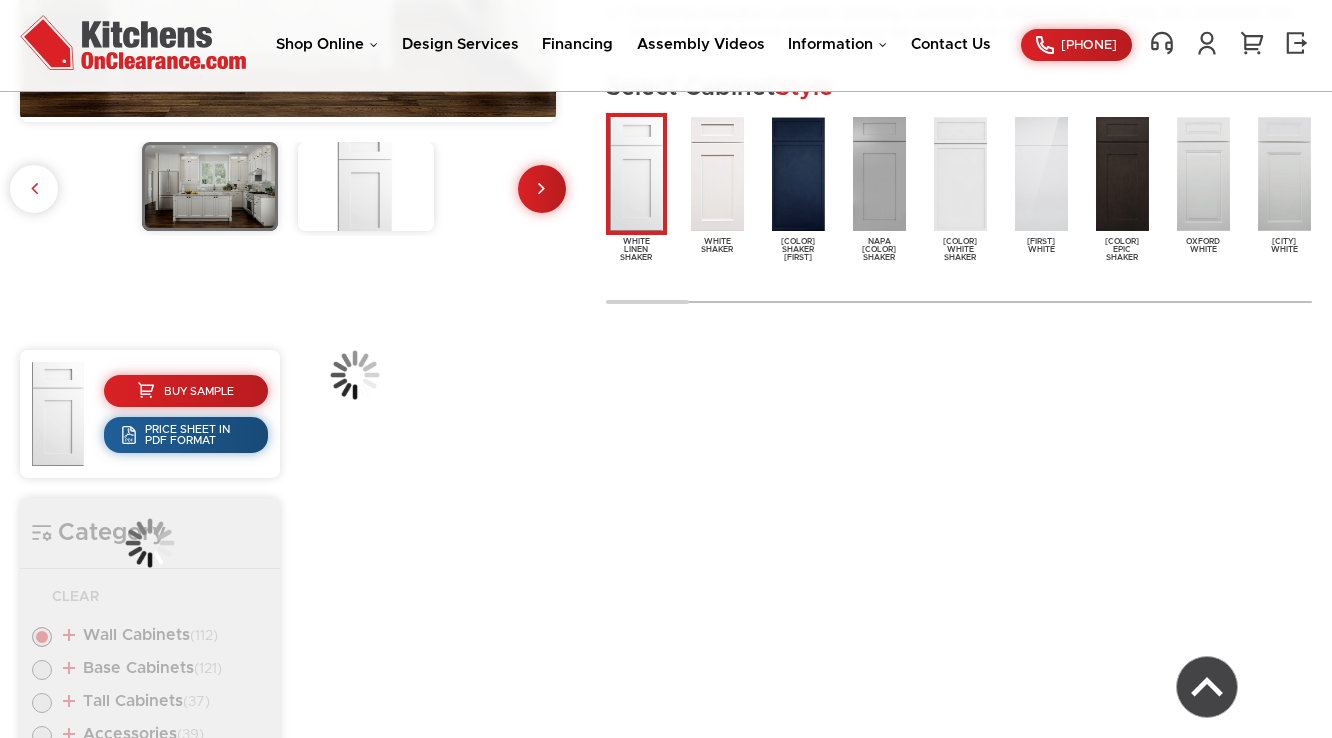 scroll, scrollTop: 749, scrollLeft: 0, axis: vertical 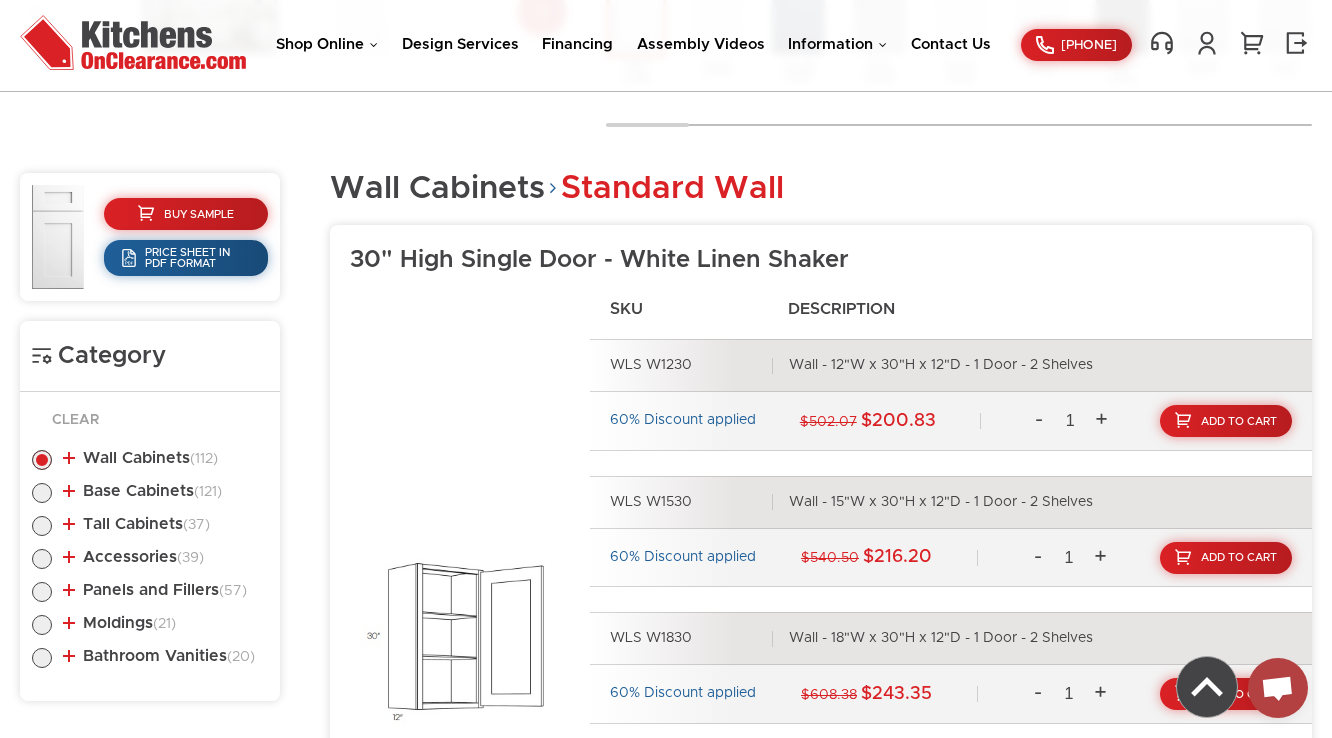 click at bounding box center [42, 498] 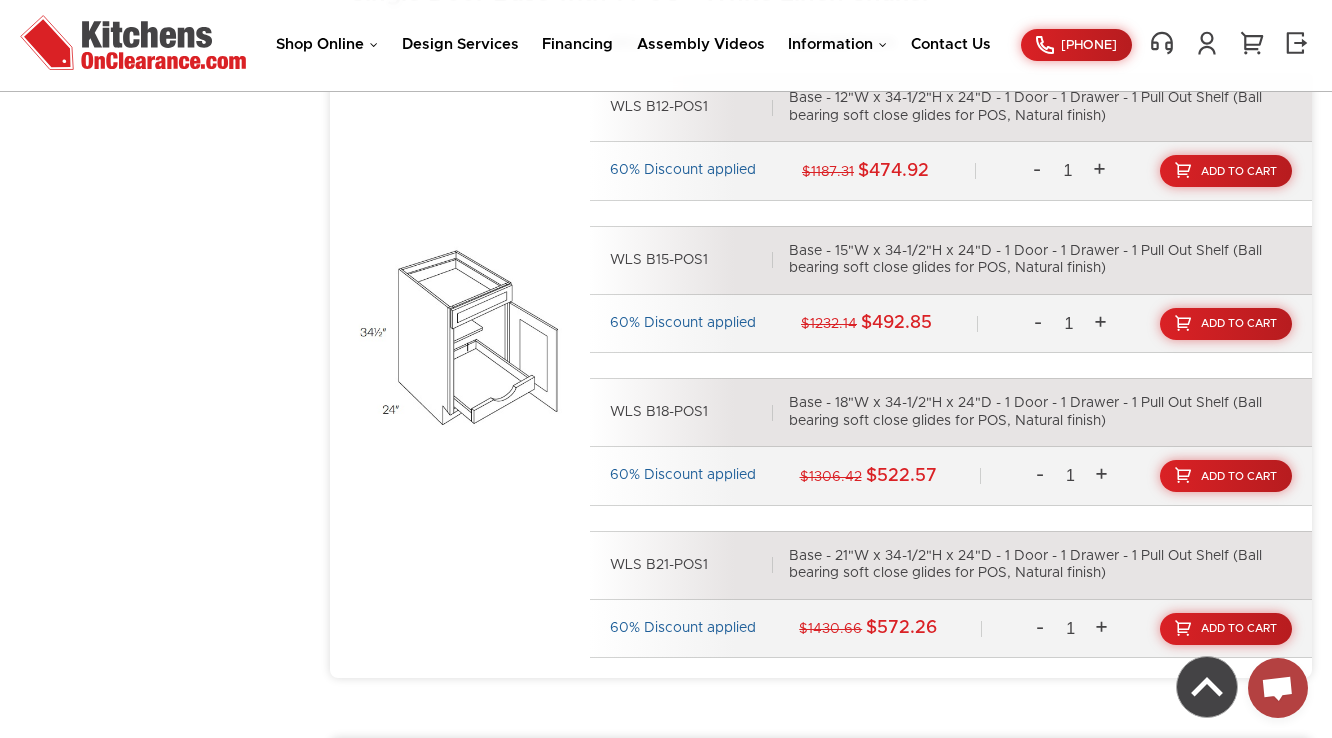 scroll, scrollTop: 5469, scrollLeft: 0, axis: vertical 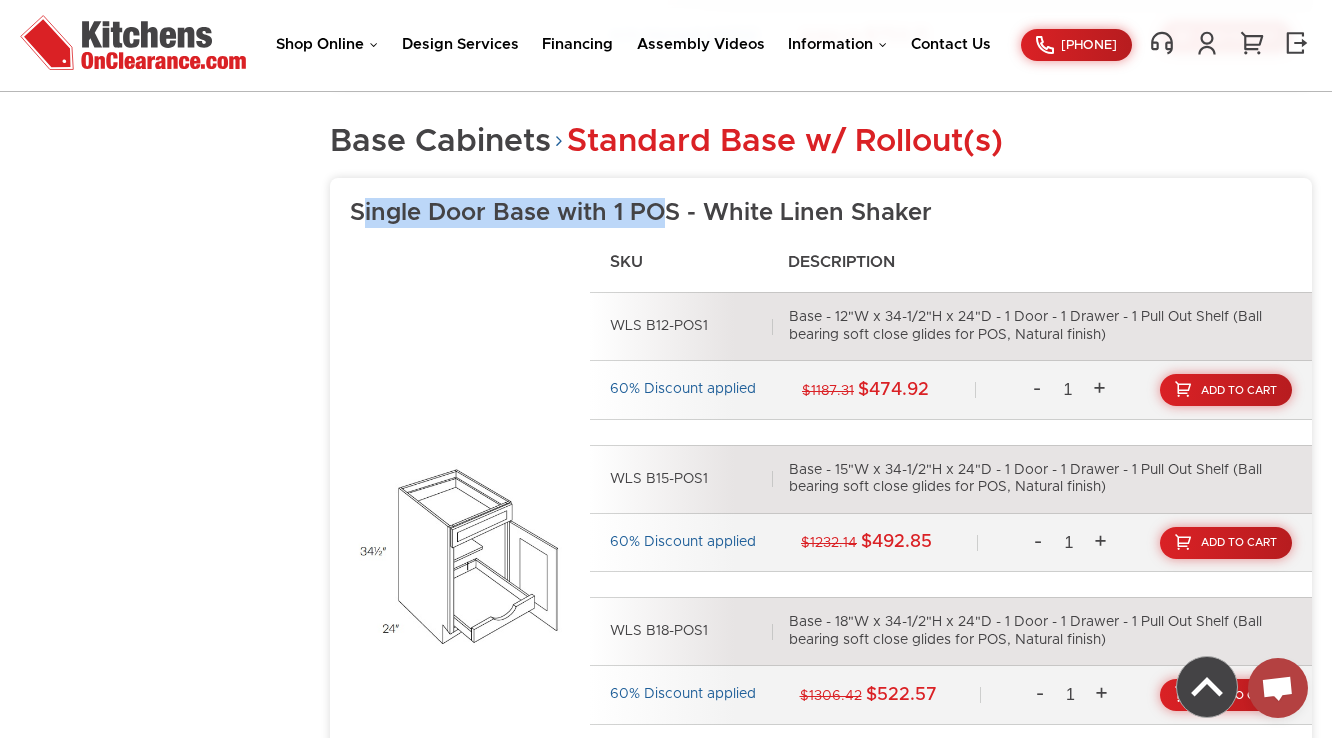 drag, startPoint x: 359, startPoint y: 202, endPoint x: 667, endPoint y: 191, distance: 308.19638 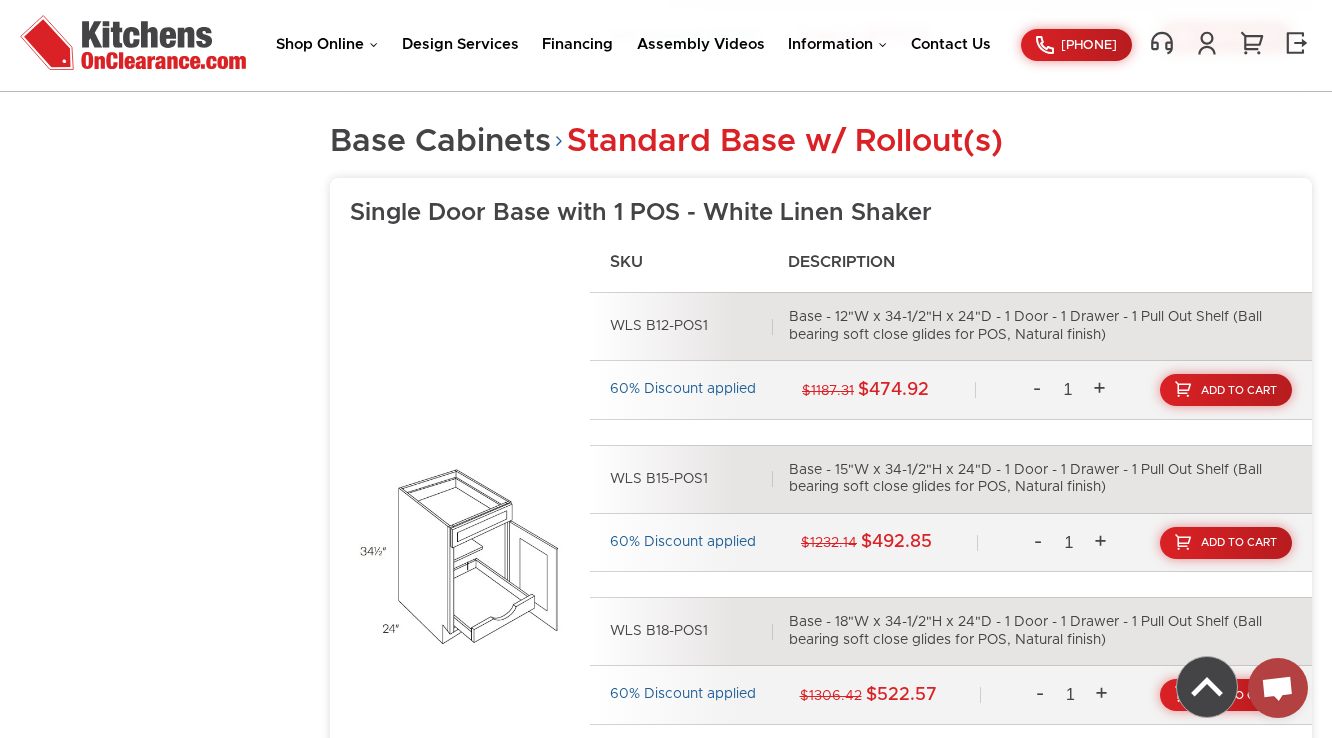 click on "Wall Cabinets (112) Standard Wall (34) (29) (8)" at bounding box center (150, 225) 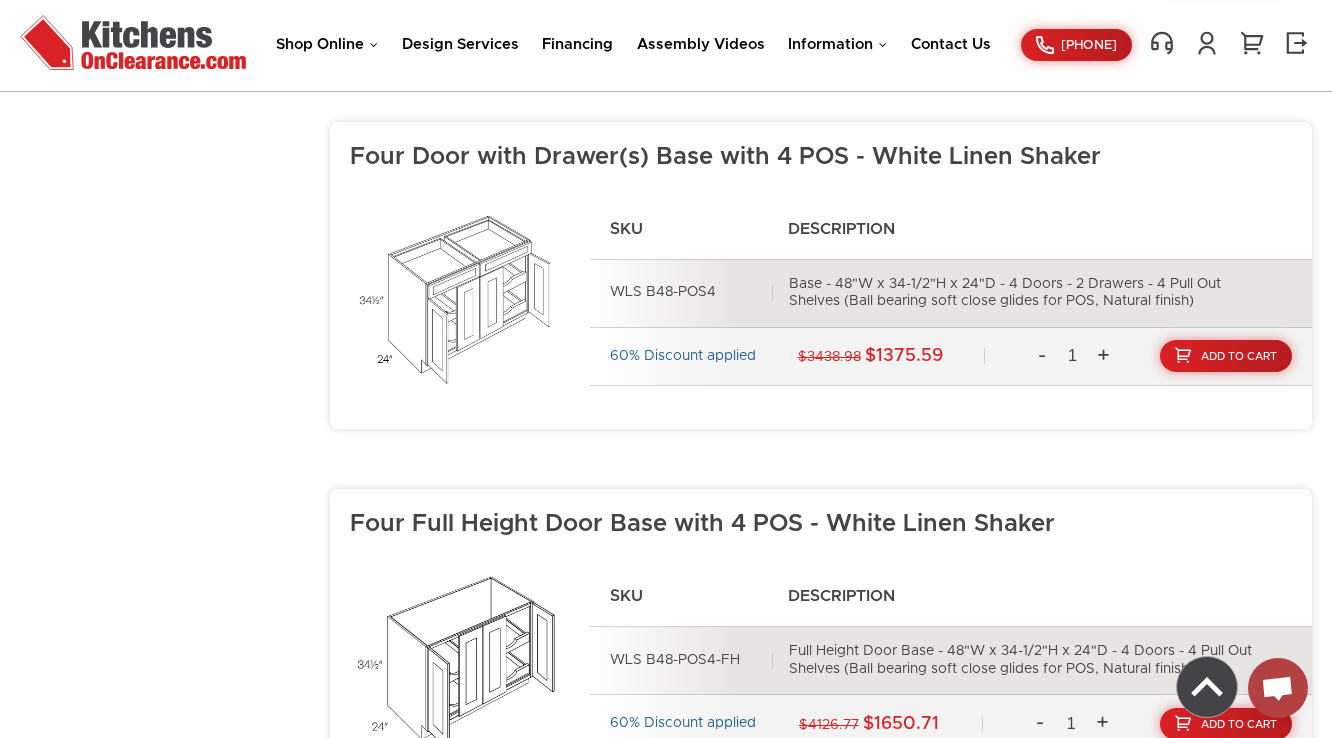 scroll, scrollTop: 9740, scrollLeft: 0, axis: vertical 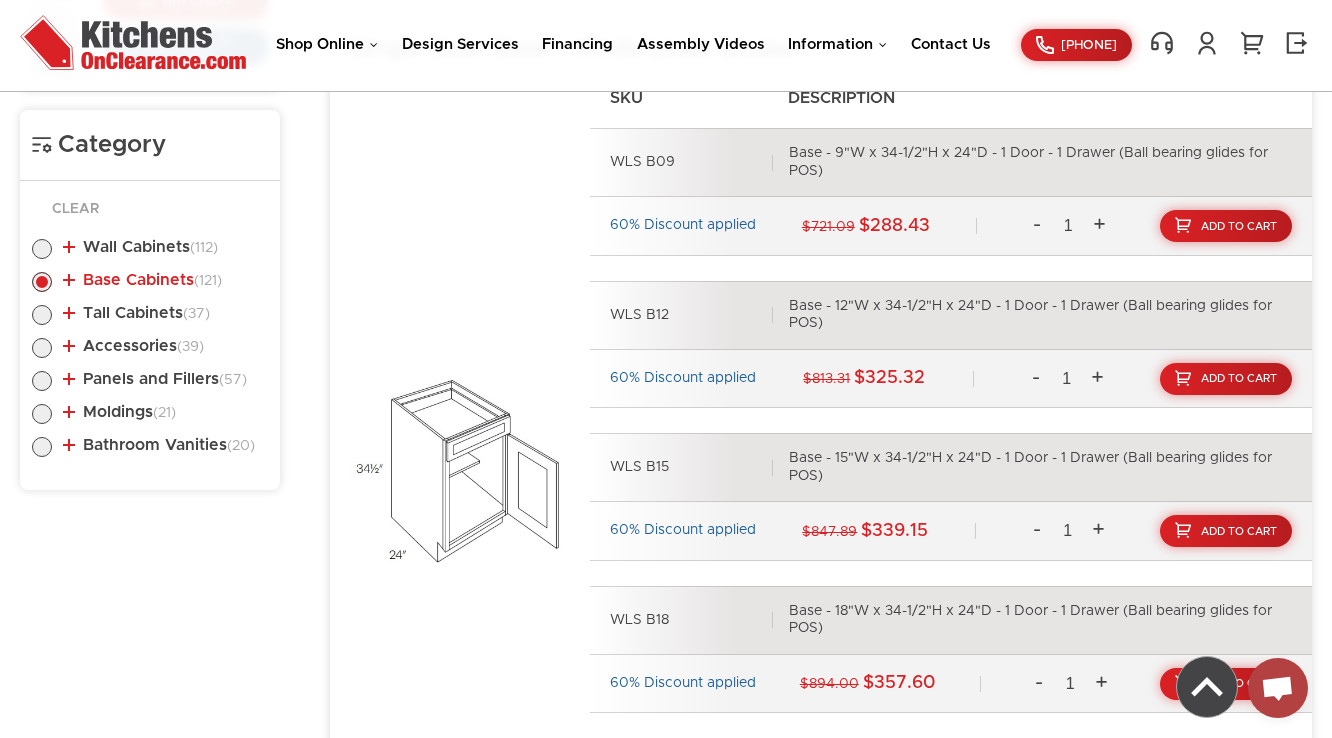 click on "Base Cabinets                				 (121)" at bounding box center (142, 280) 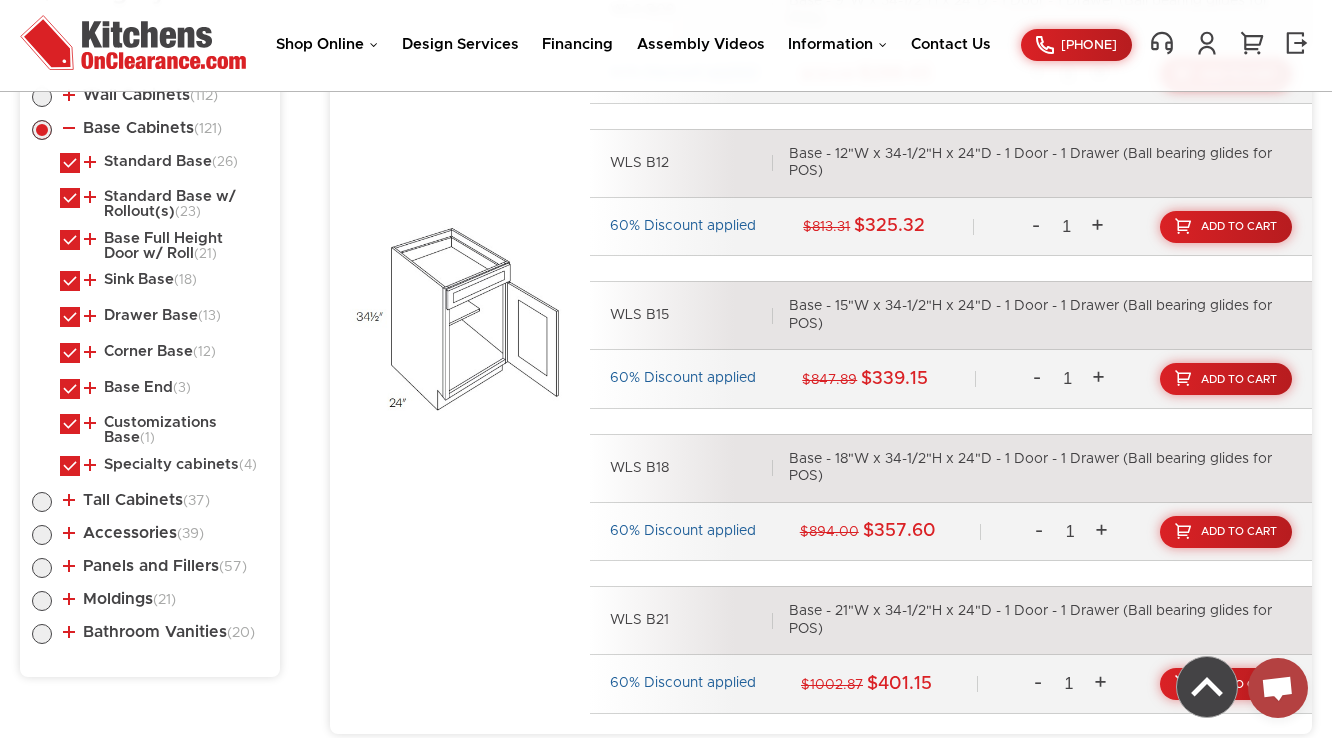 scroll, scrollTop: 1120, scrollLeft: 0, axis: vertical 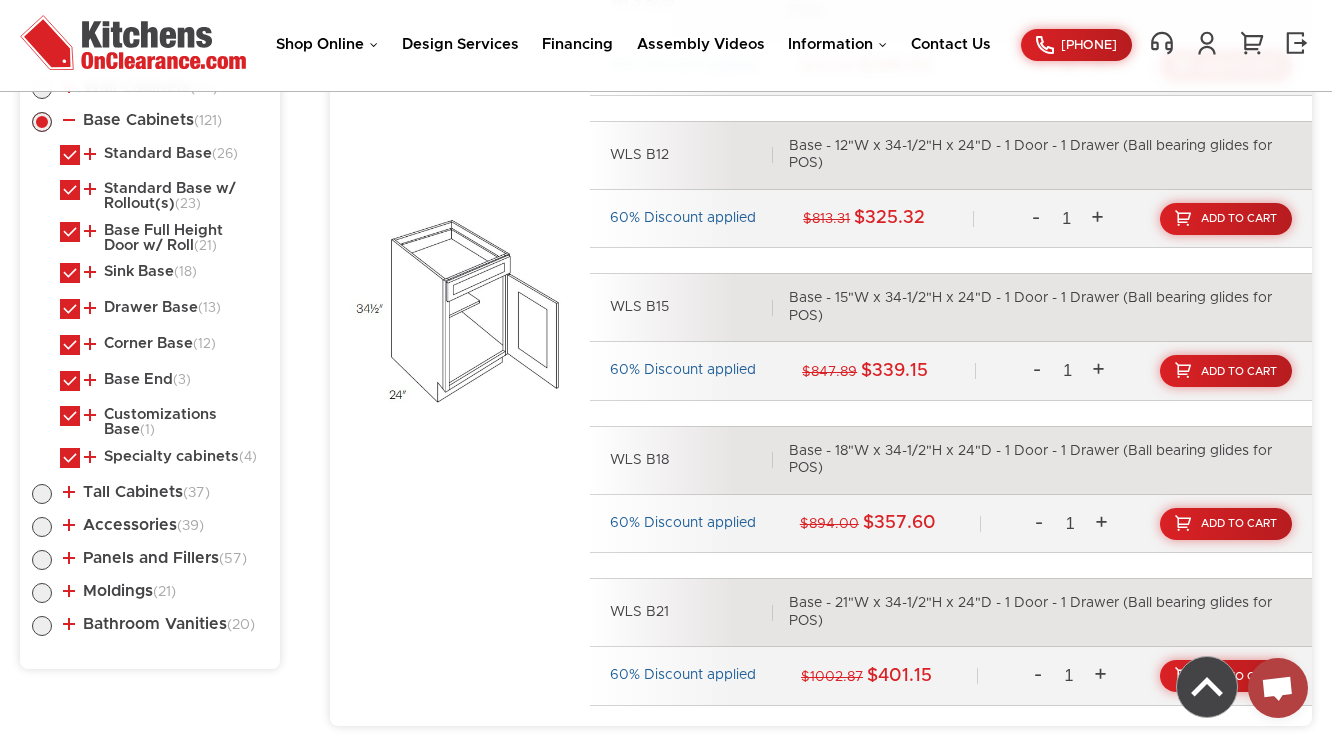 click on "Buy Sample
Price Sheet in PDF Format
Category
Clear
Wall Cabinets                				 (112)
Standard Wall                    							 (34)
-" at bounding box center [666, 4574] 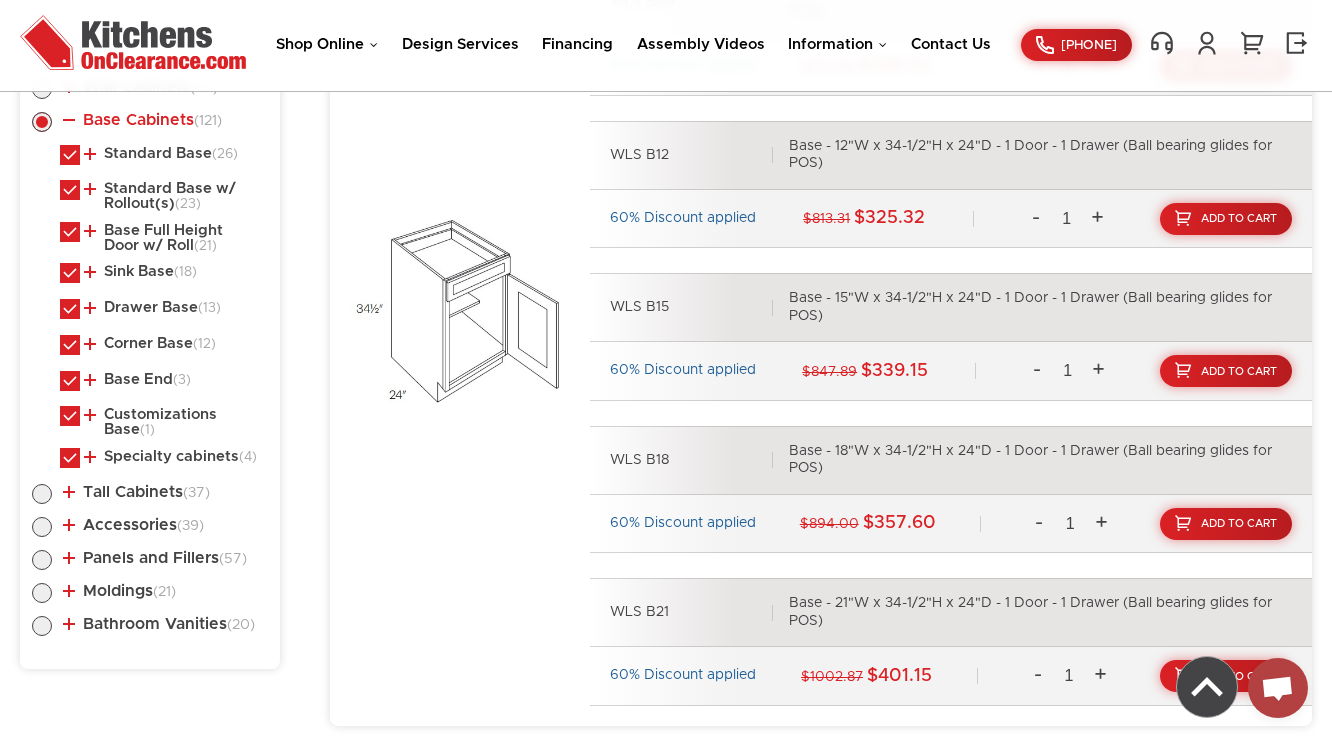 drag, startPoint x: 41, startPoint y: 124, endPoint x: 99, endPoint y: 116, distance: 58.549126 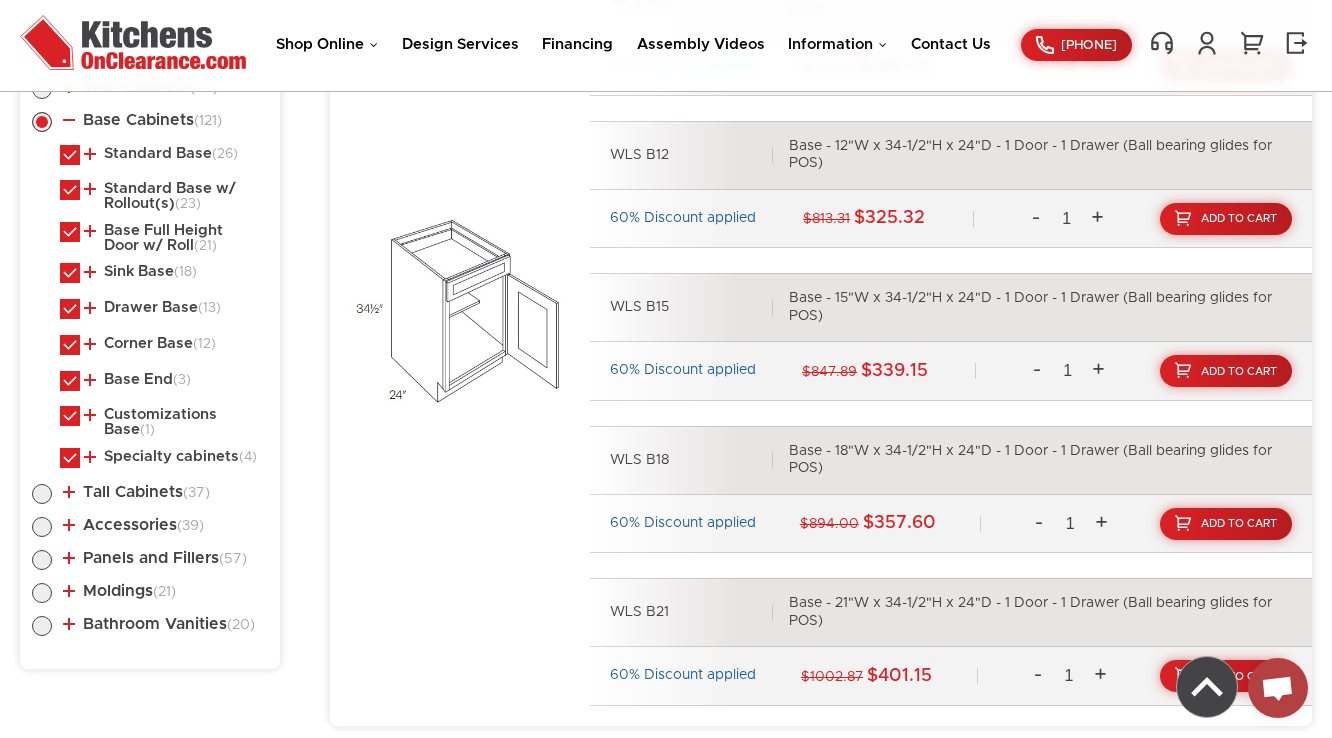 click at bounding box center (70, 160) 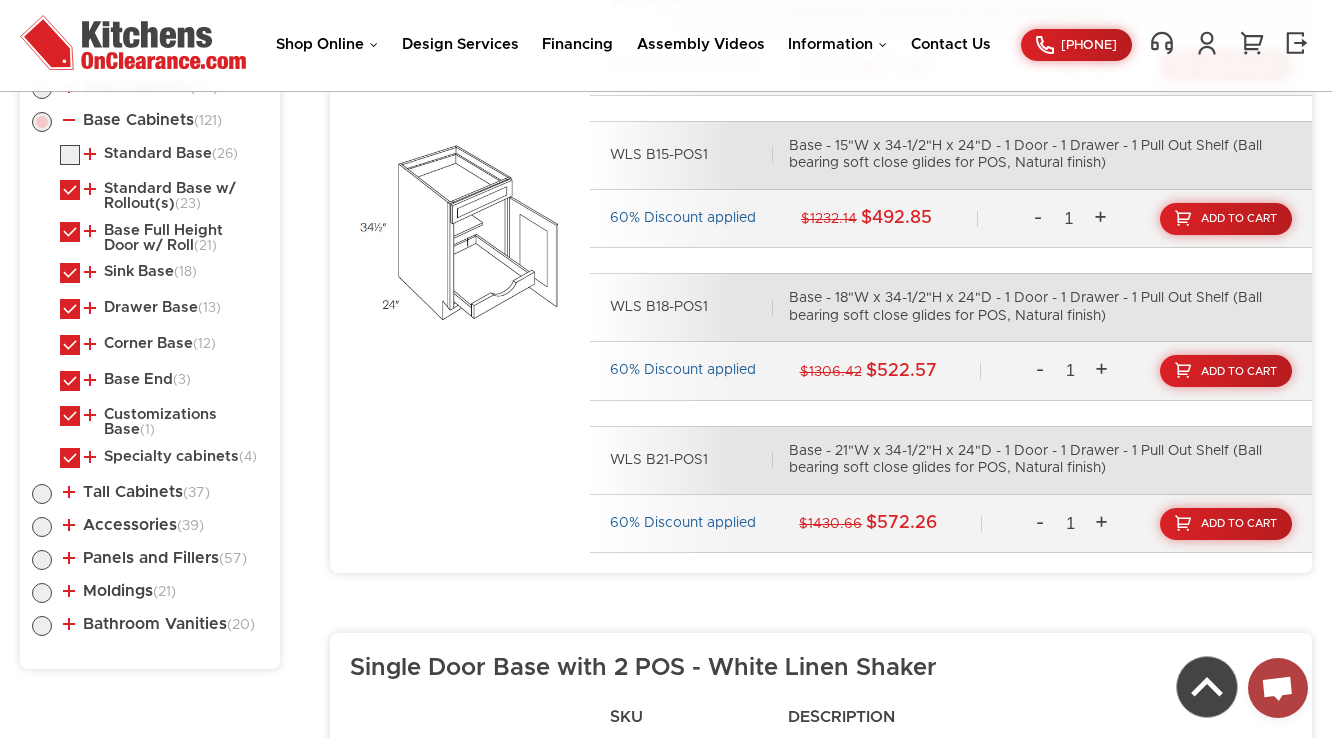 click at bounding box center [70, 463] 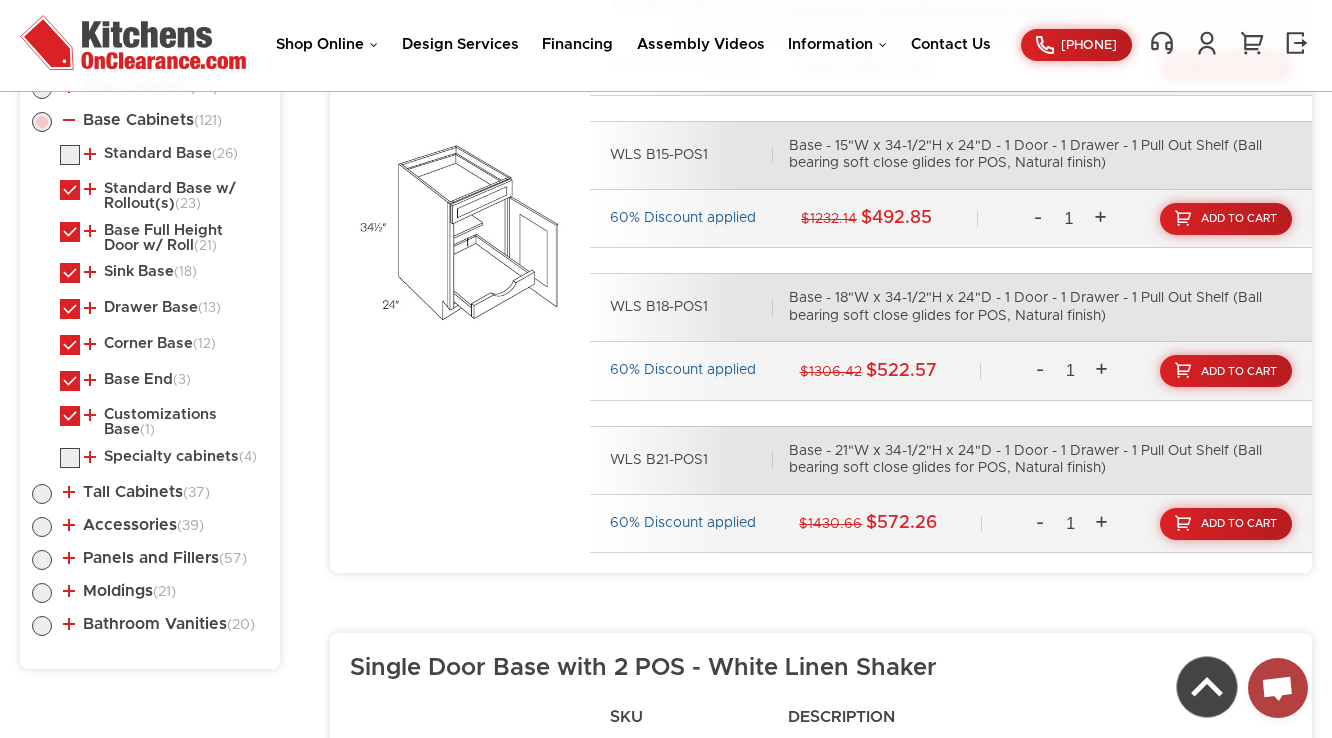 click at bounding box center (70, 421) 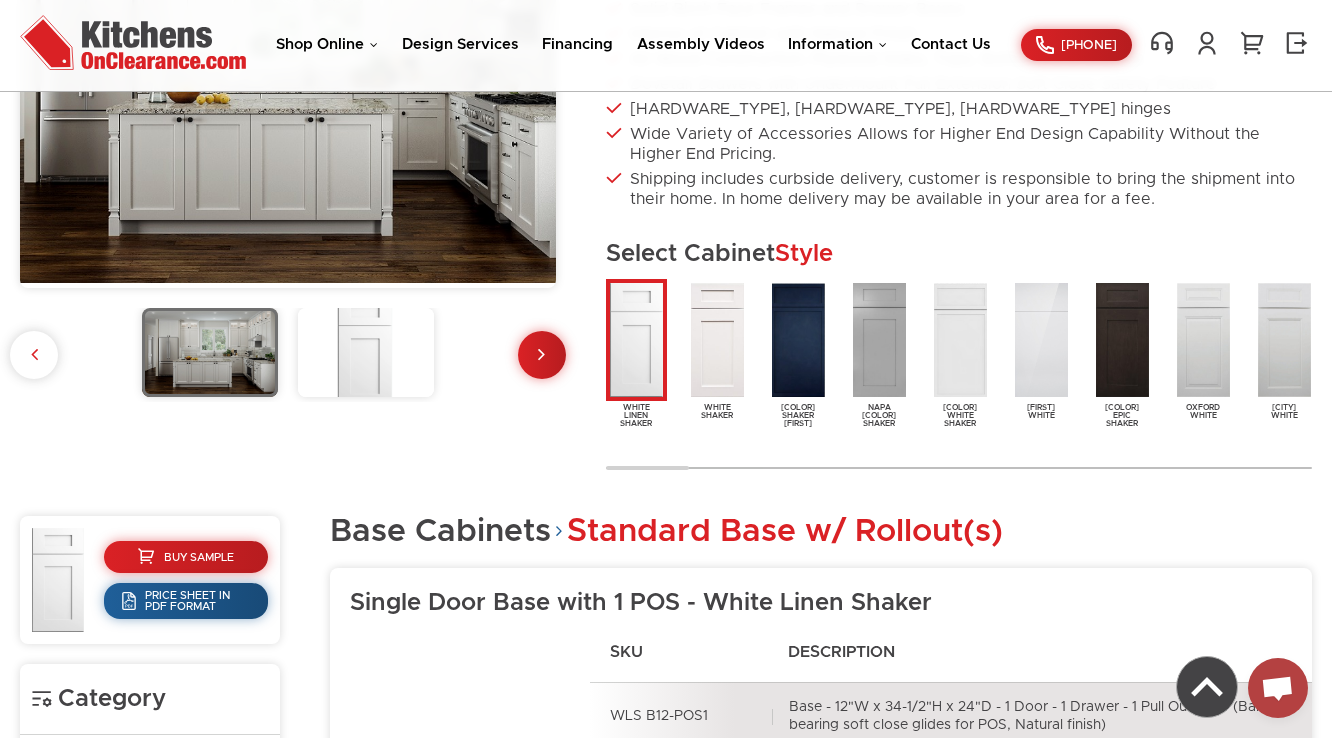 scroll, scrollTop: 800, scrollLeft: 0, axis: vertical 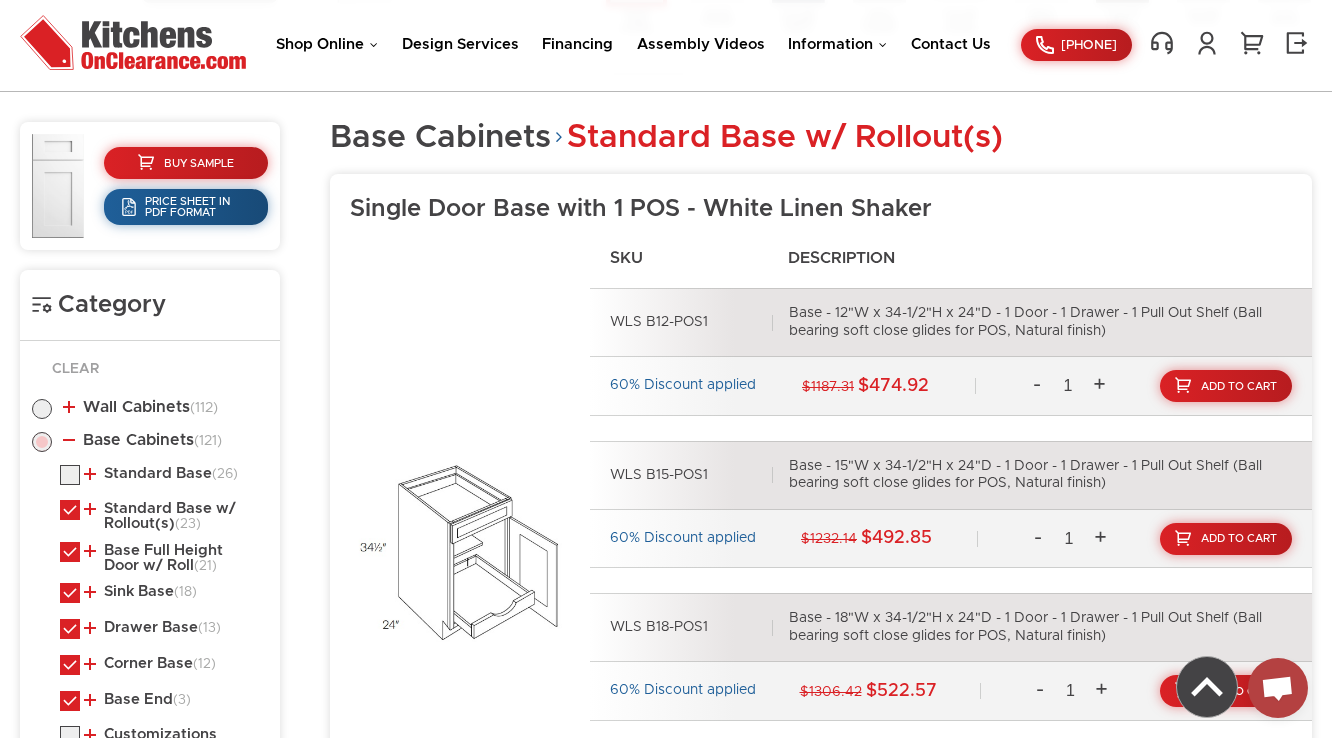 click at bounding box center (70, 480) 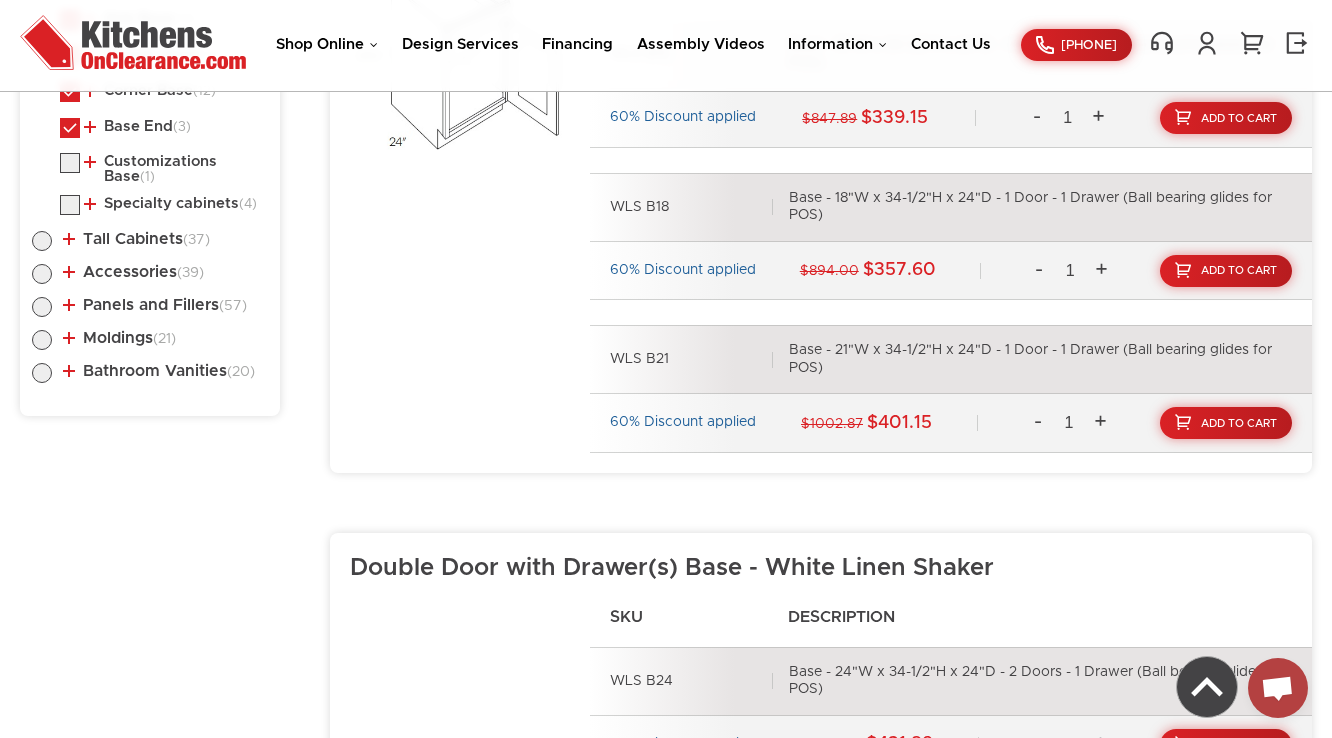 scroll, scrollTop: 1760, scrollLeft: 0, axis: vertical 